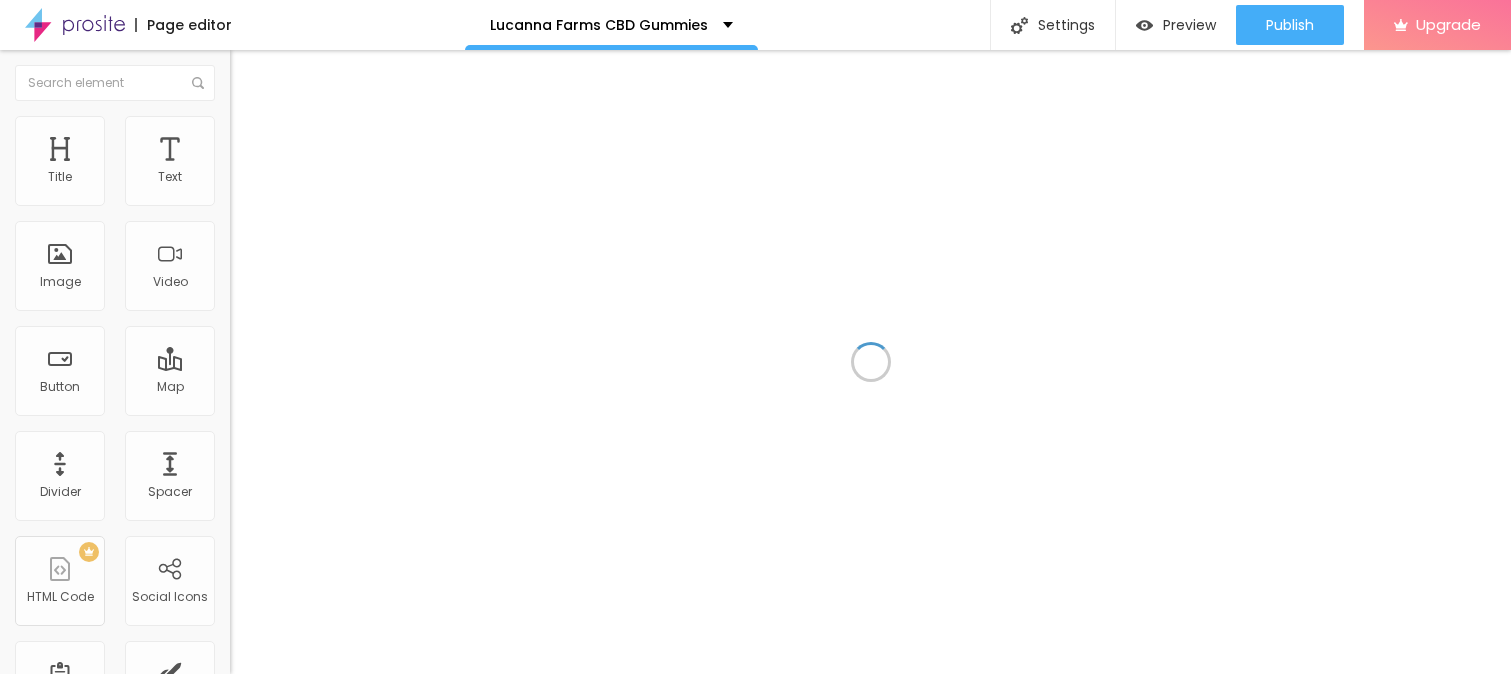 scroll, scrollTop: 0, scrollLeft: 0, axis: both 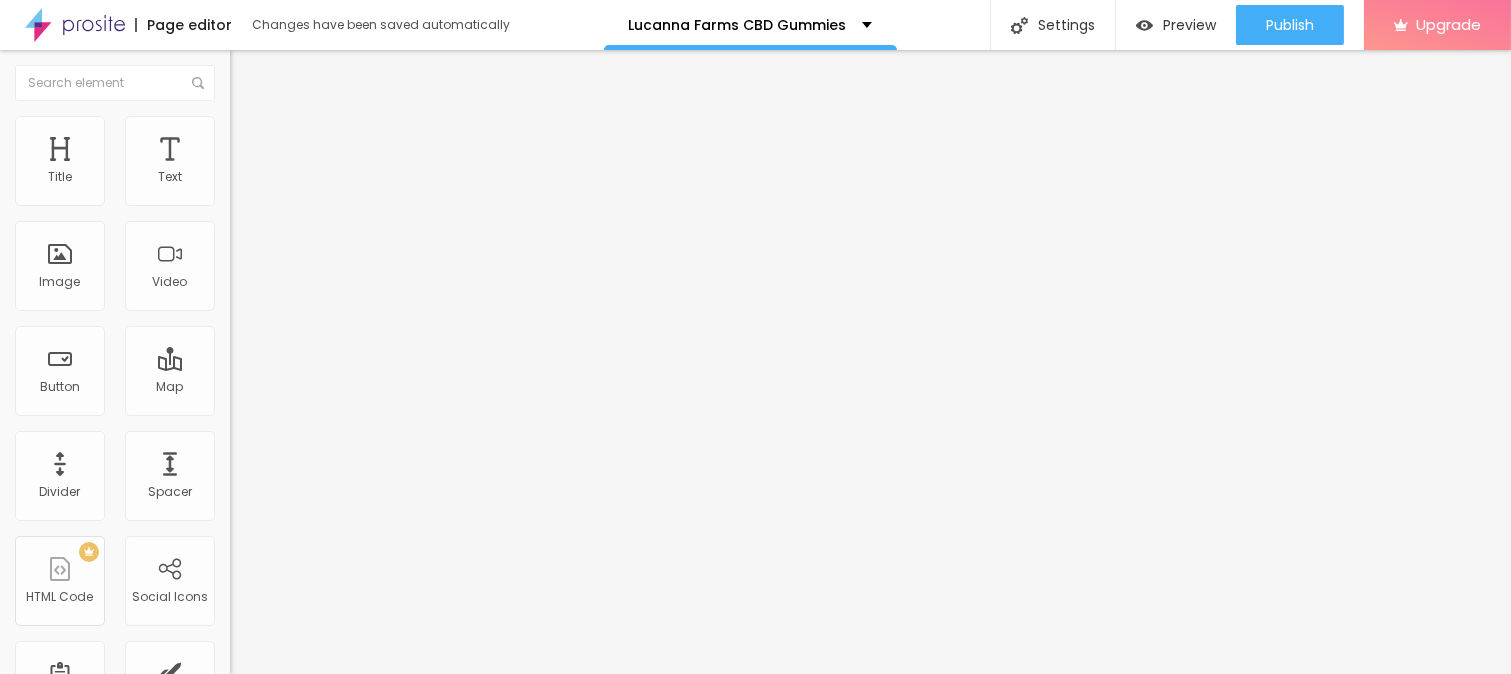 click on "Add image" at bounding box center (271, 163) 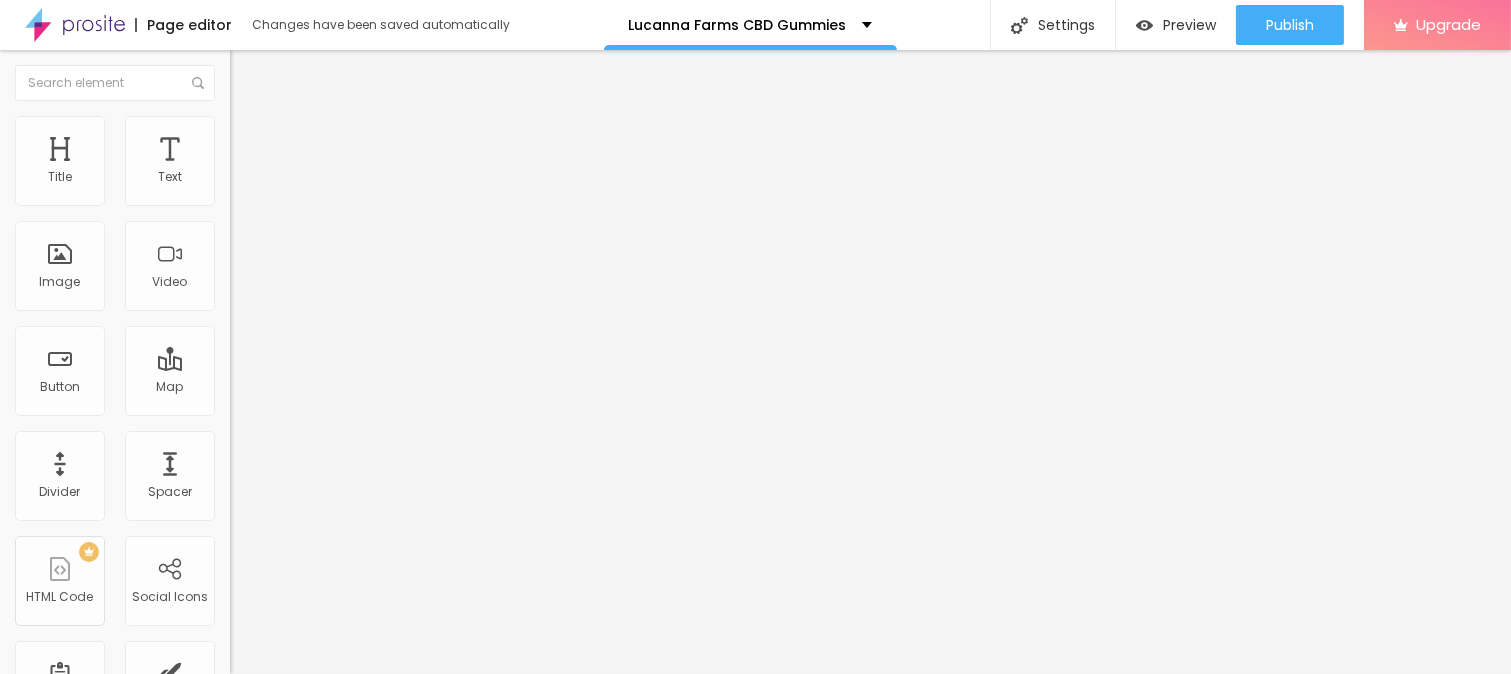 click on "Upload" at bounding box center (66, 735) 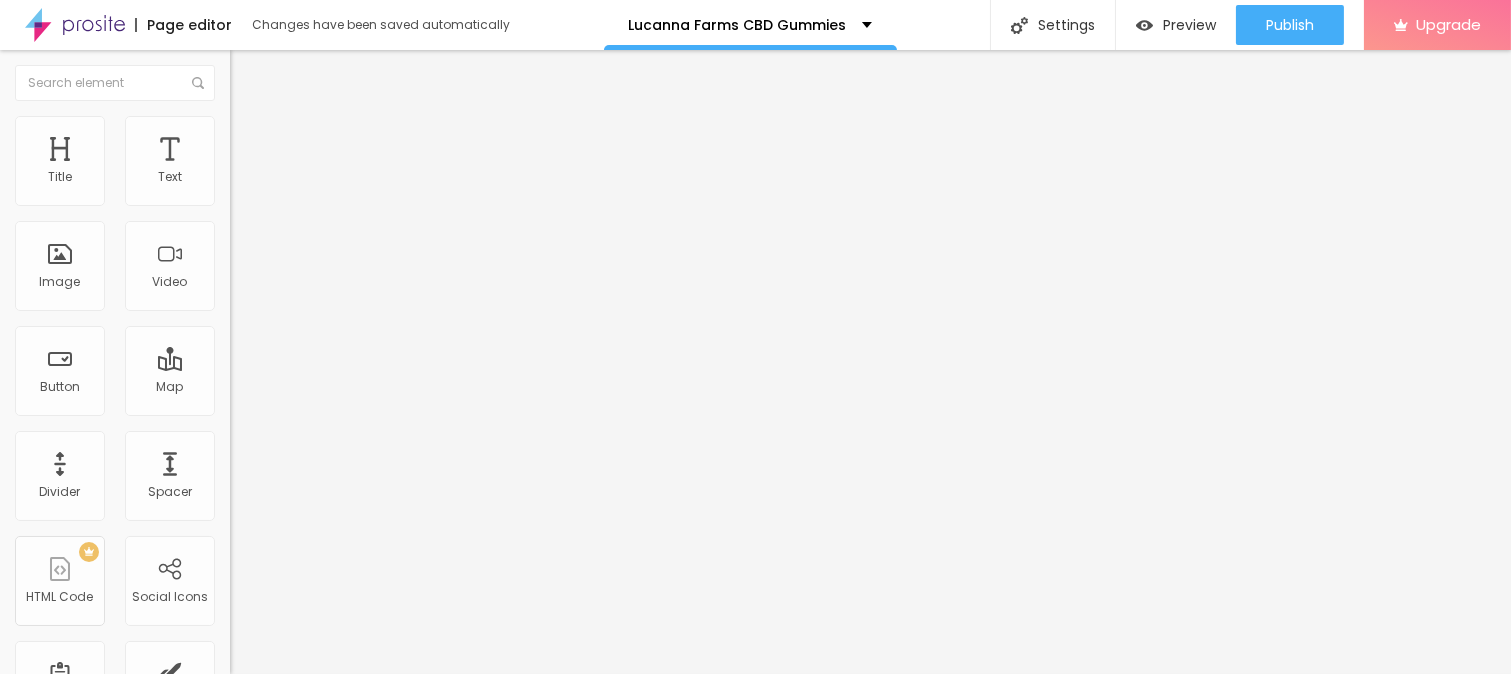 click on "Style" at bounding box center [262, 129] 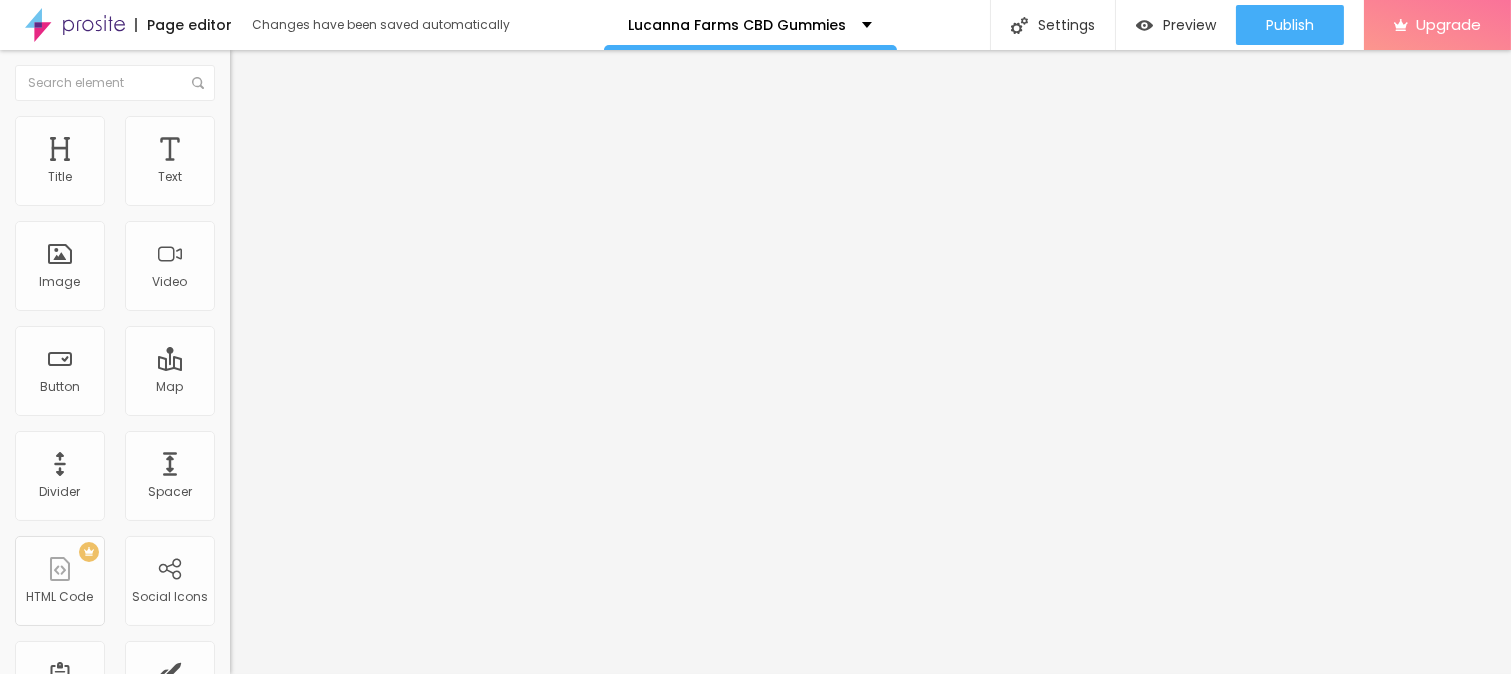 type on "90" 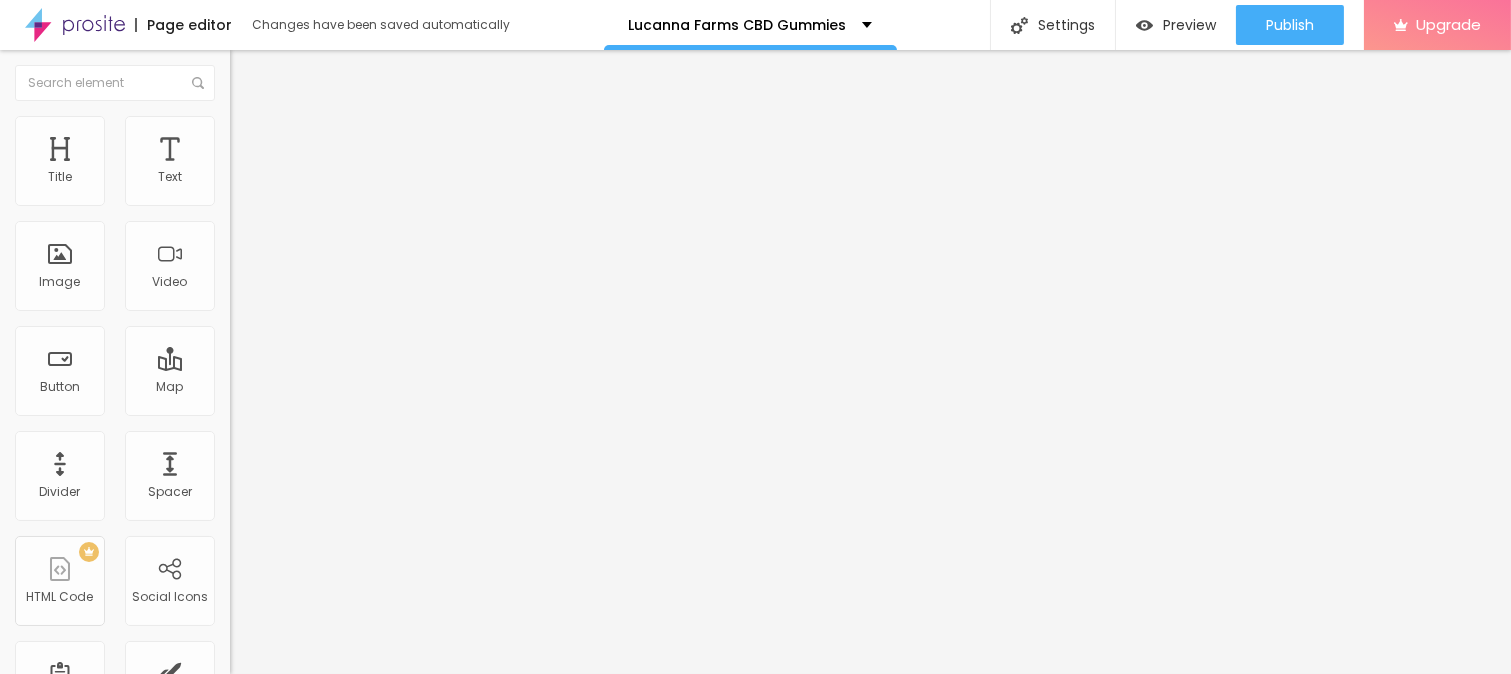 type on "85" 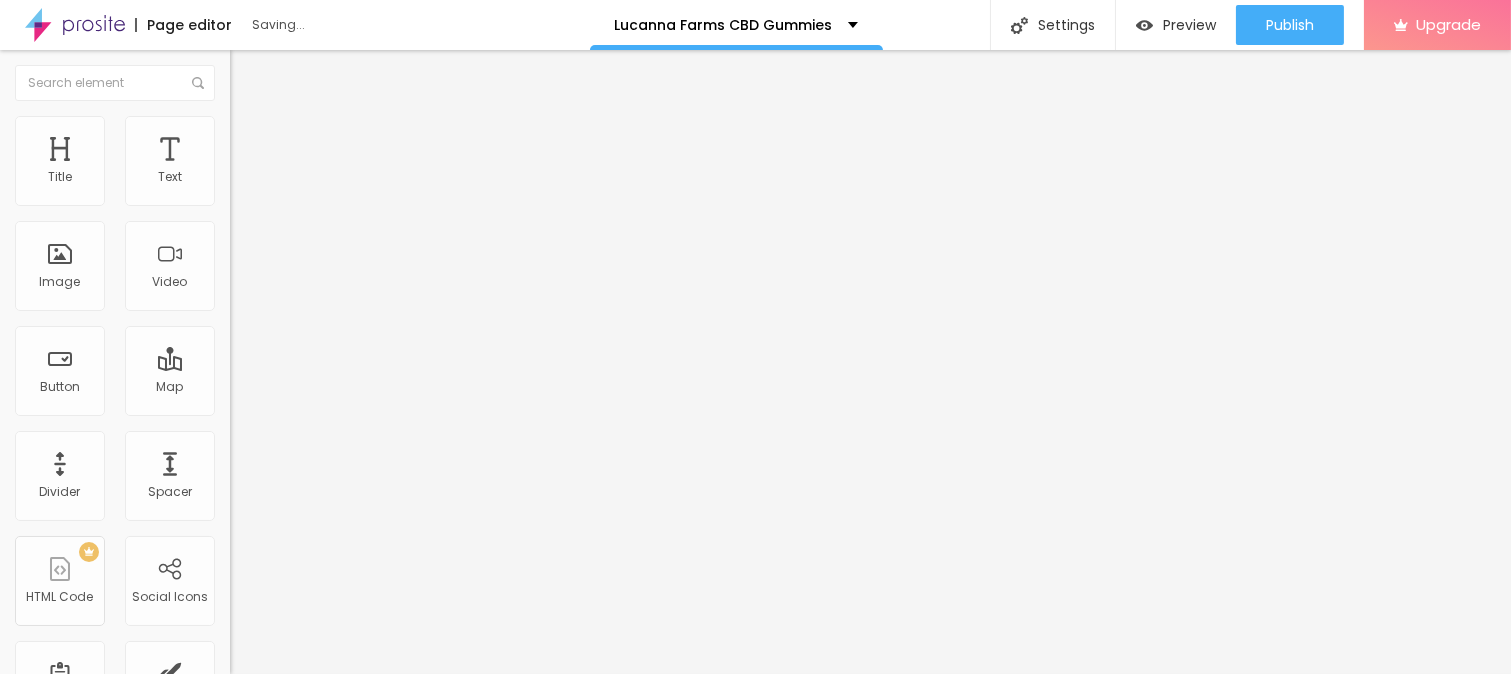 type on "75" 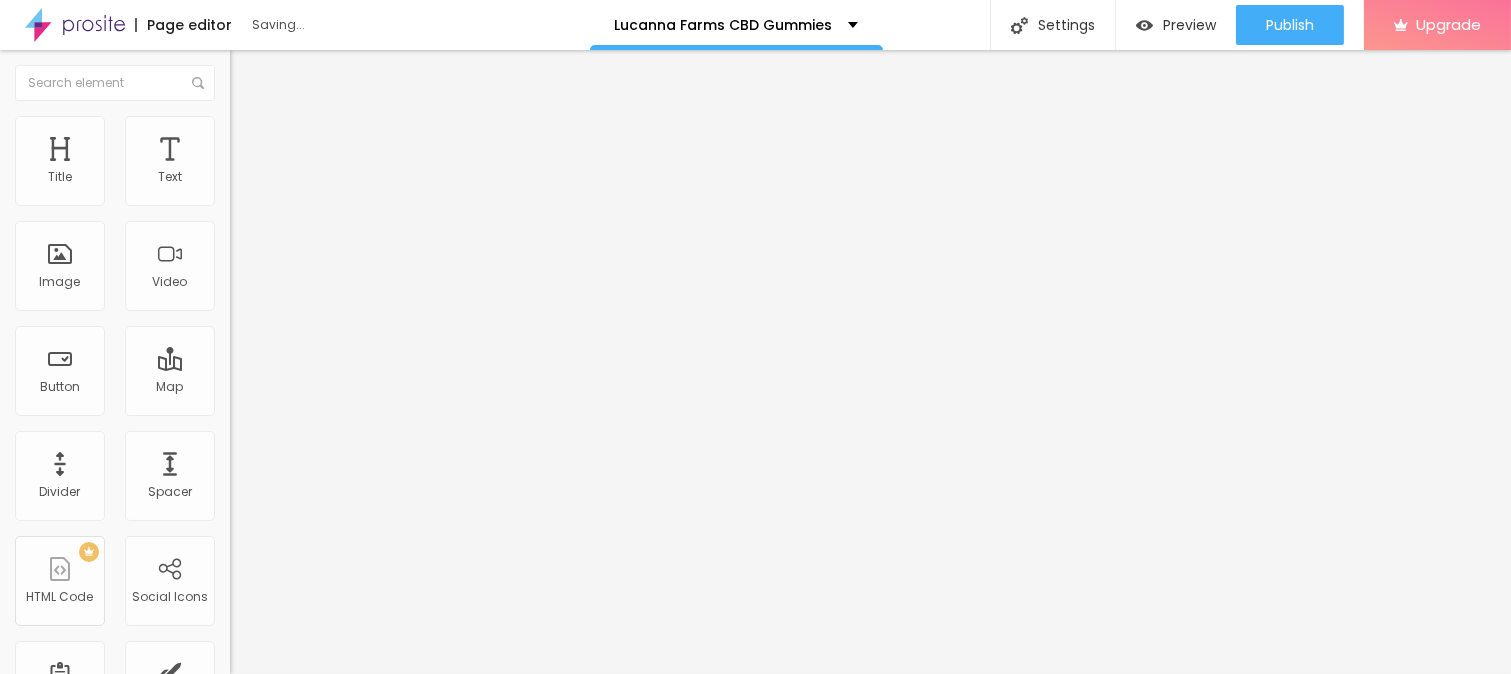 type on "75" 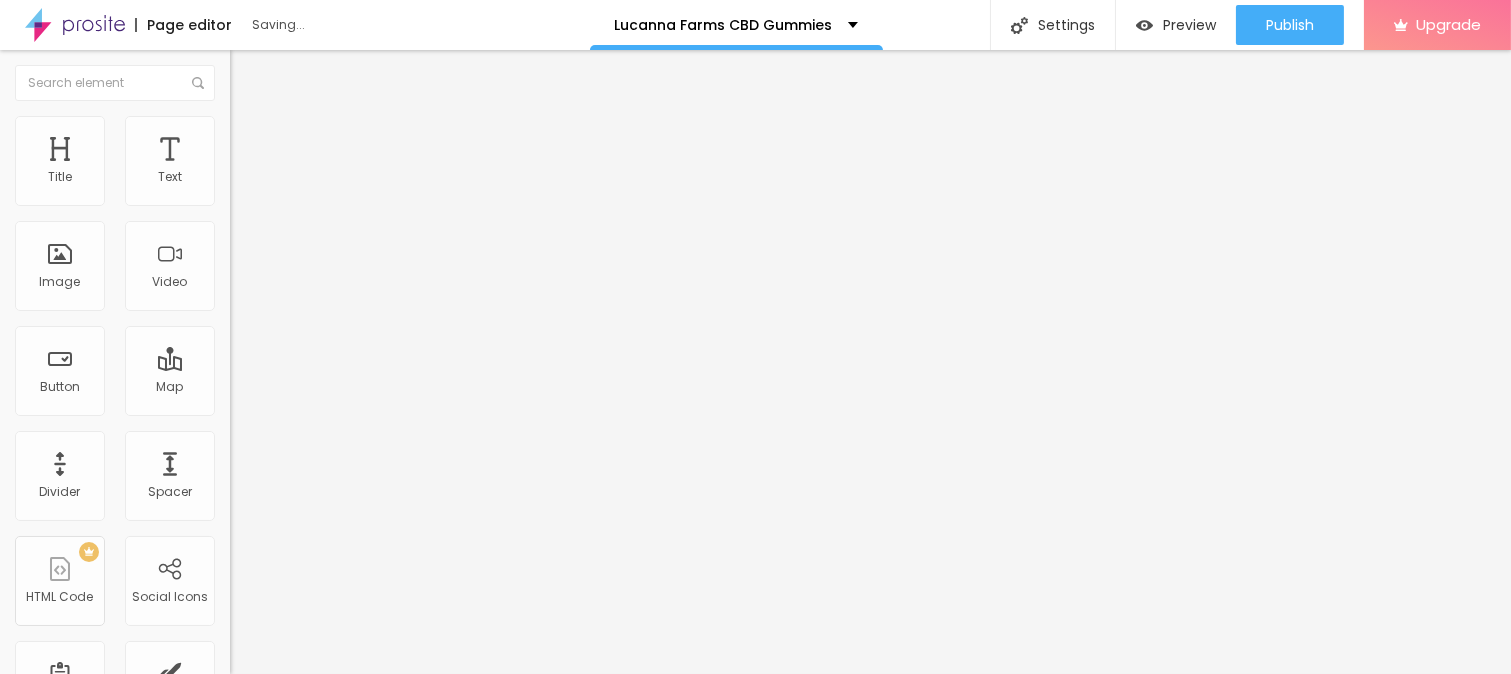 type on "70" 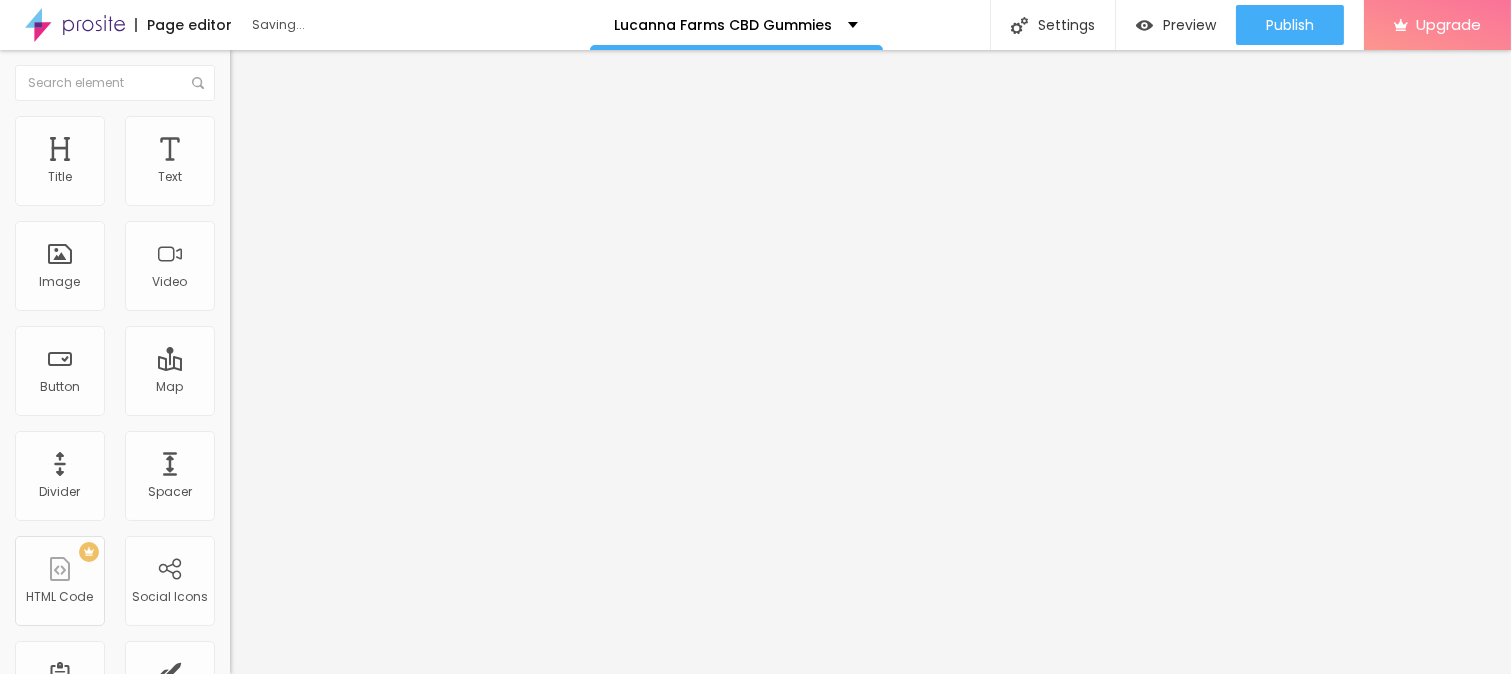 type on "70" 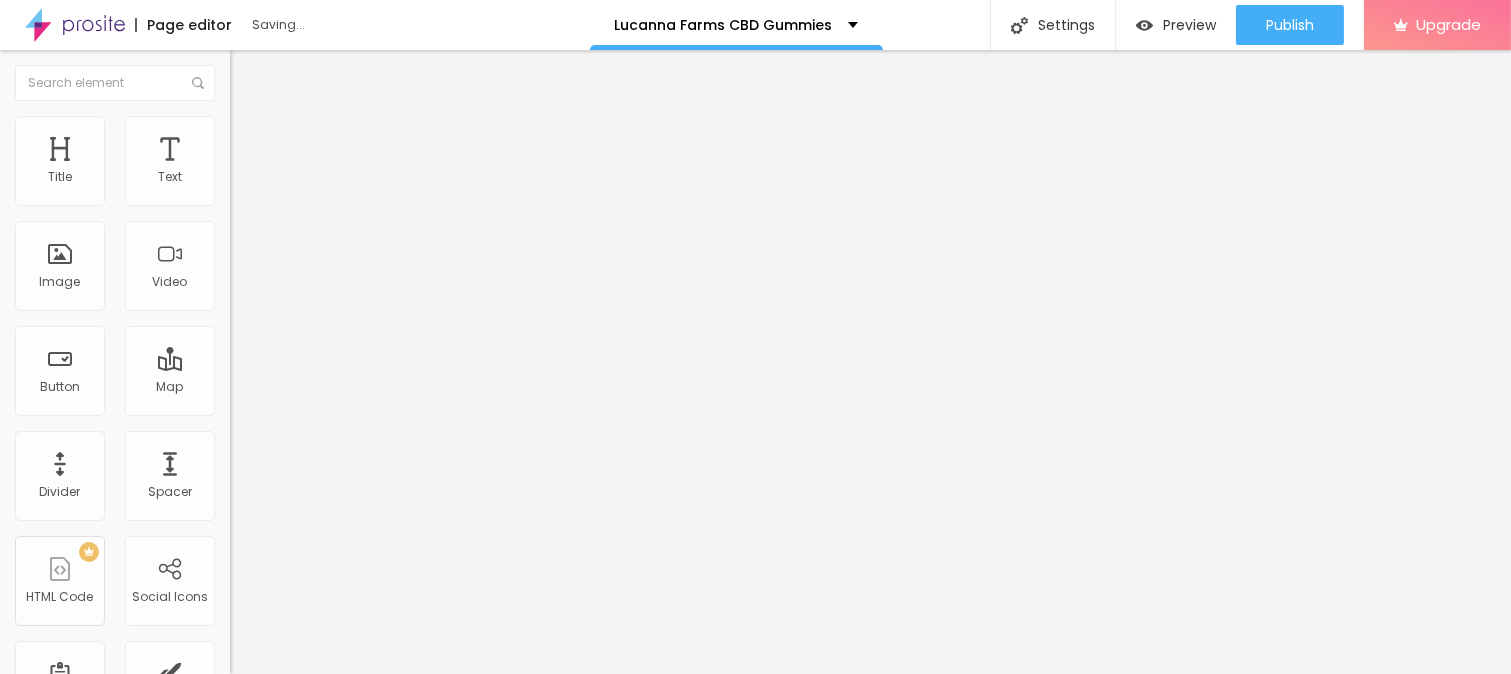 type on "65" 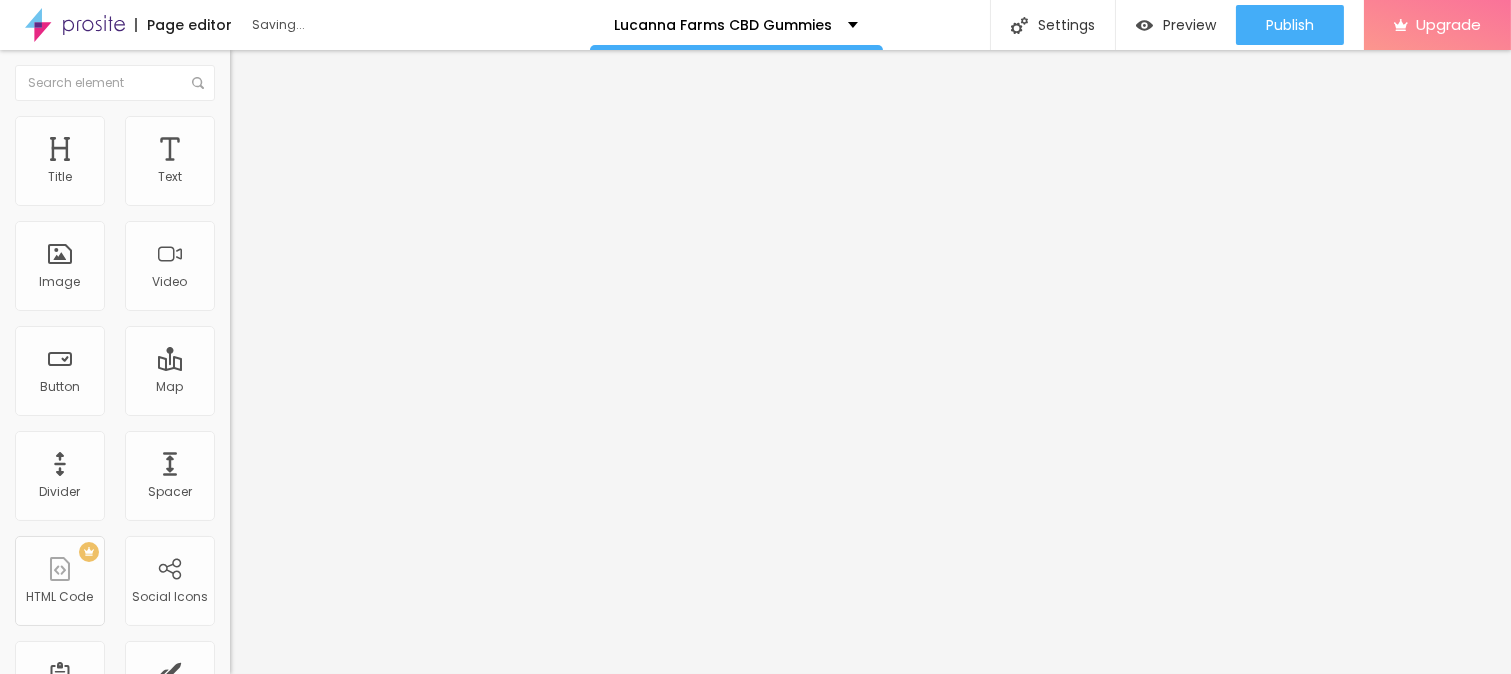 type on "65" 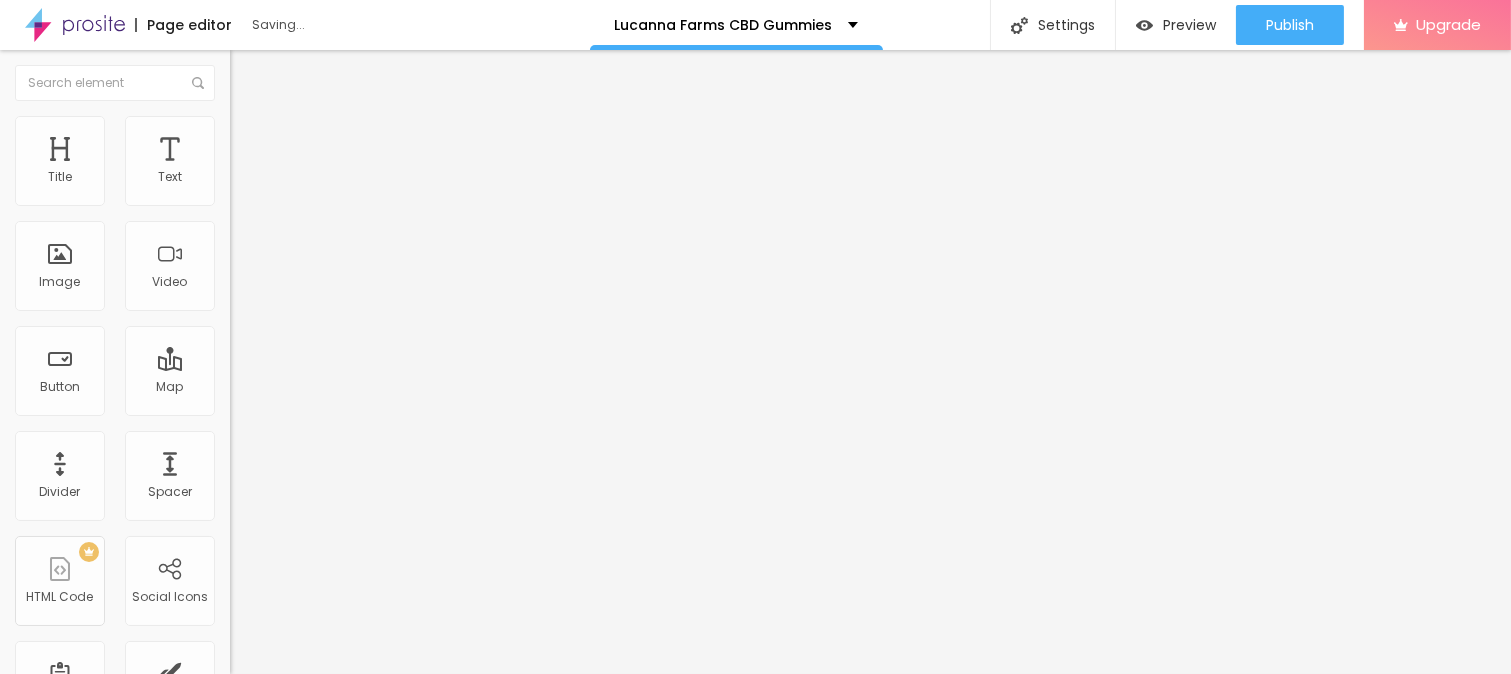type on "60" 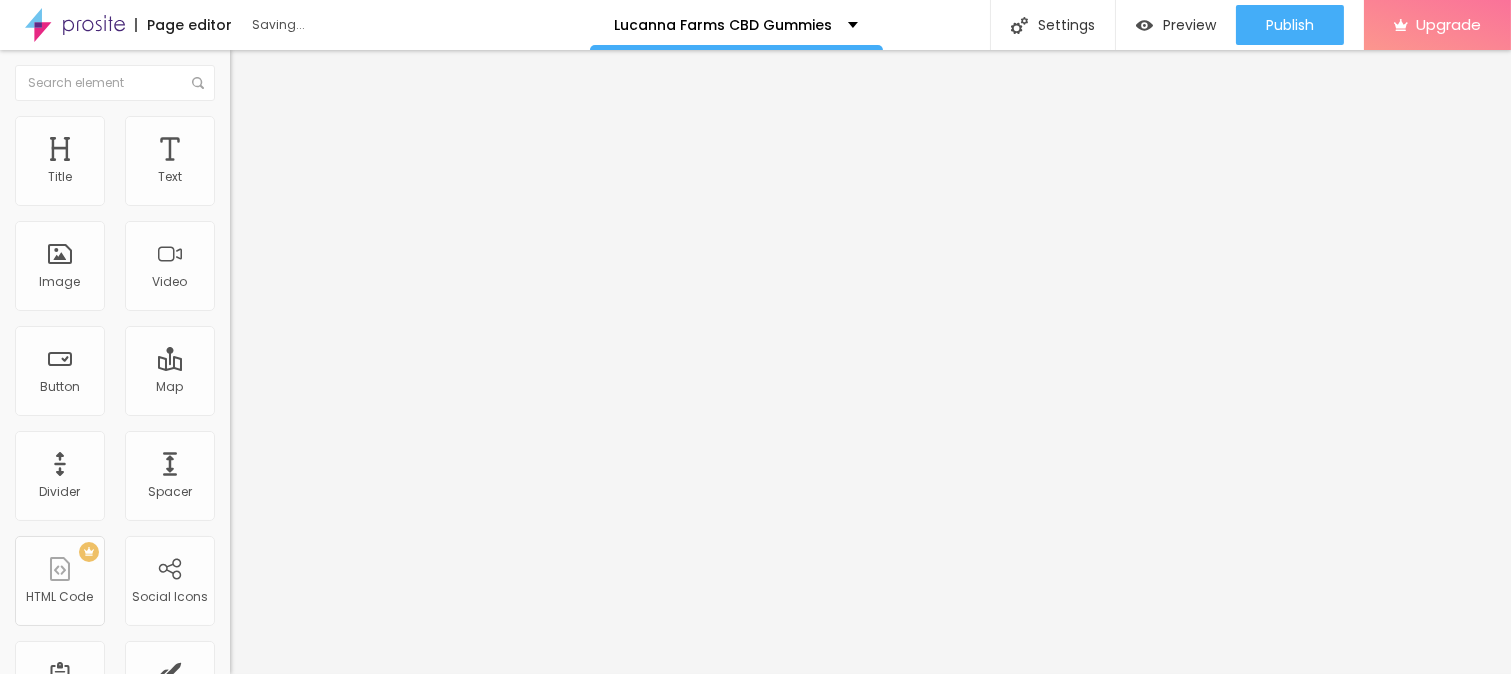 type on "60" 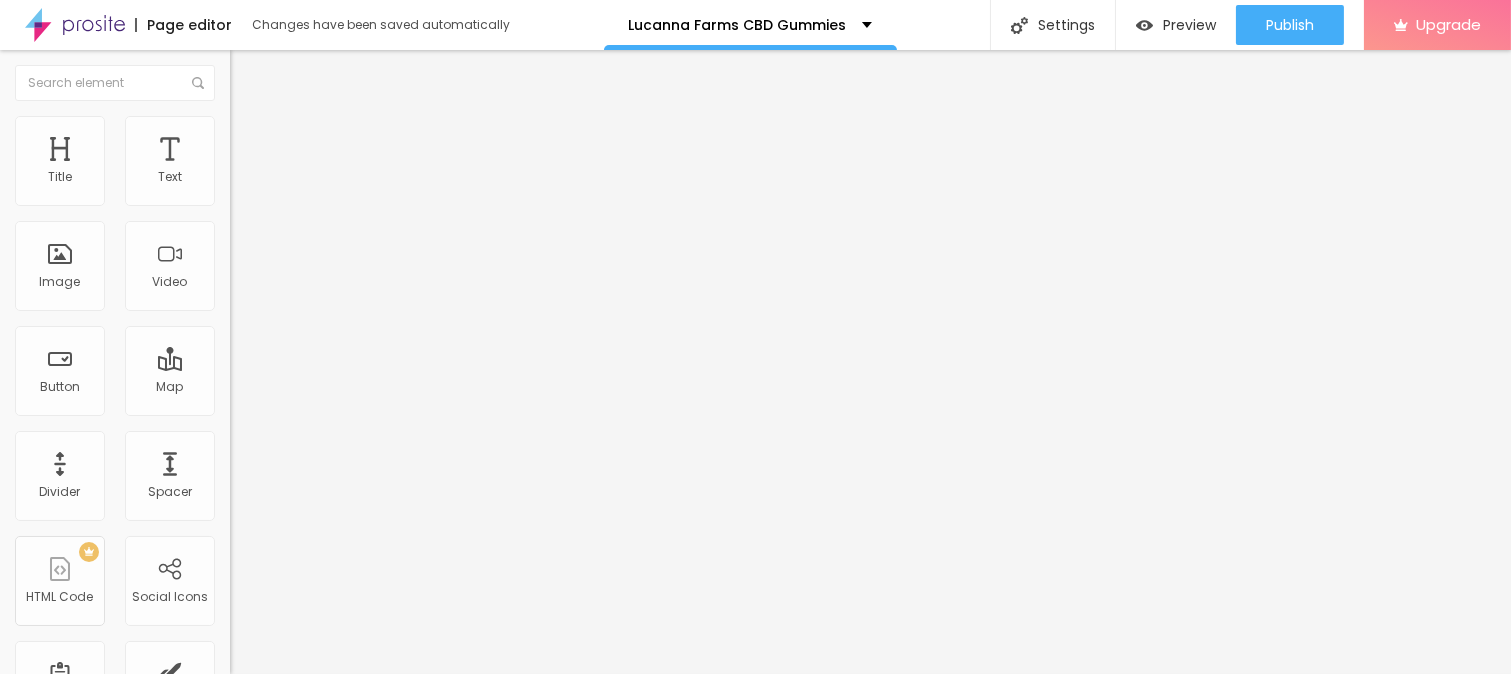 type on "55" 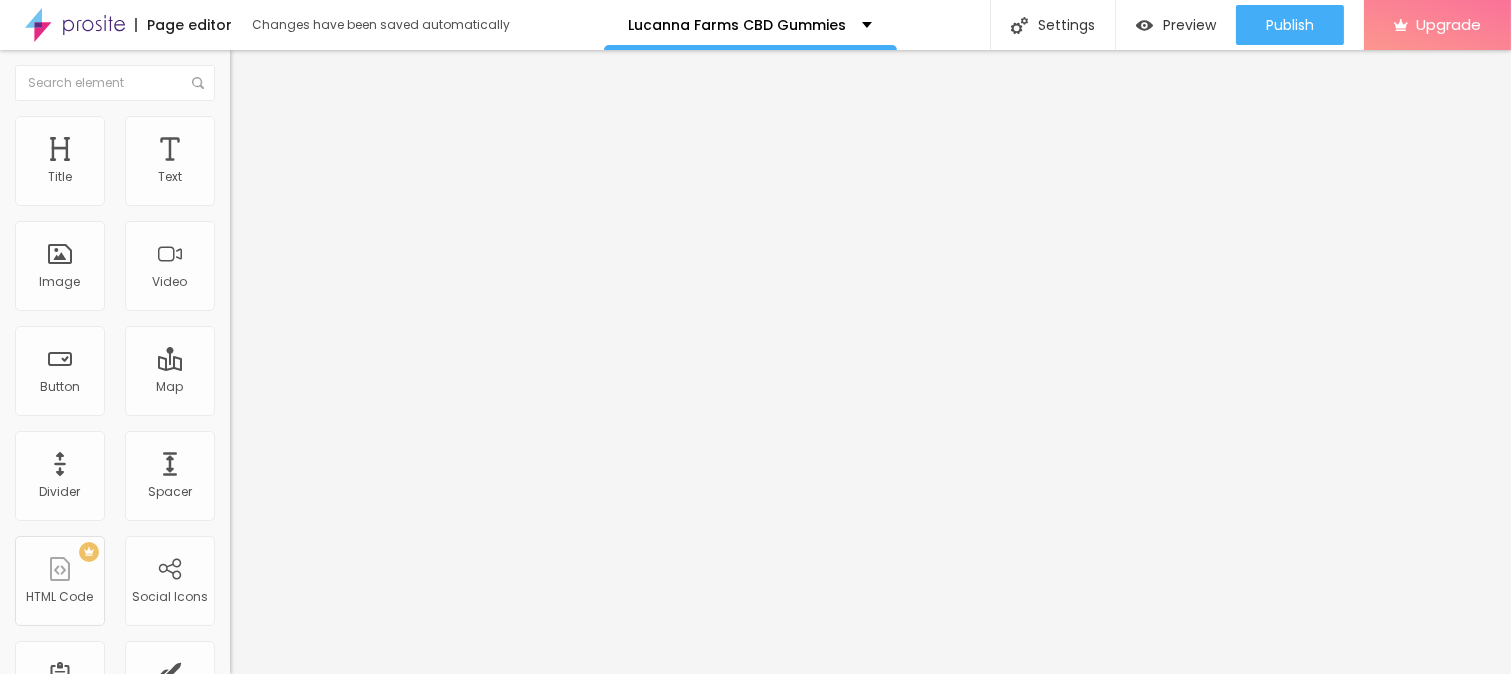 type on "55" 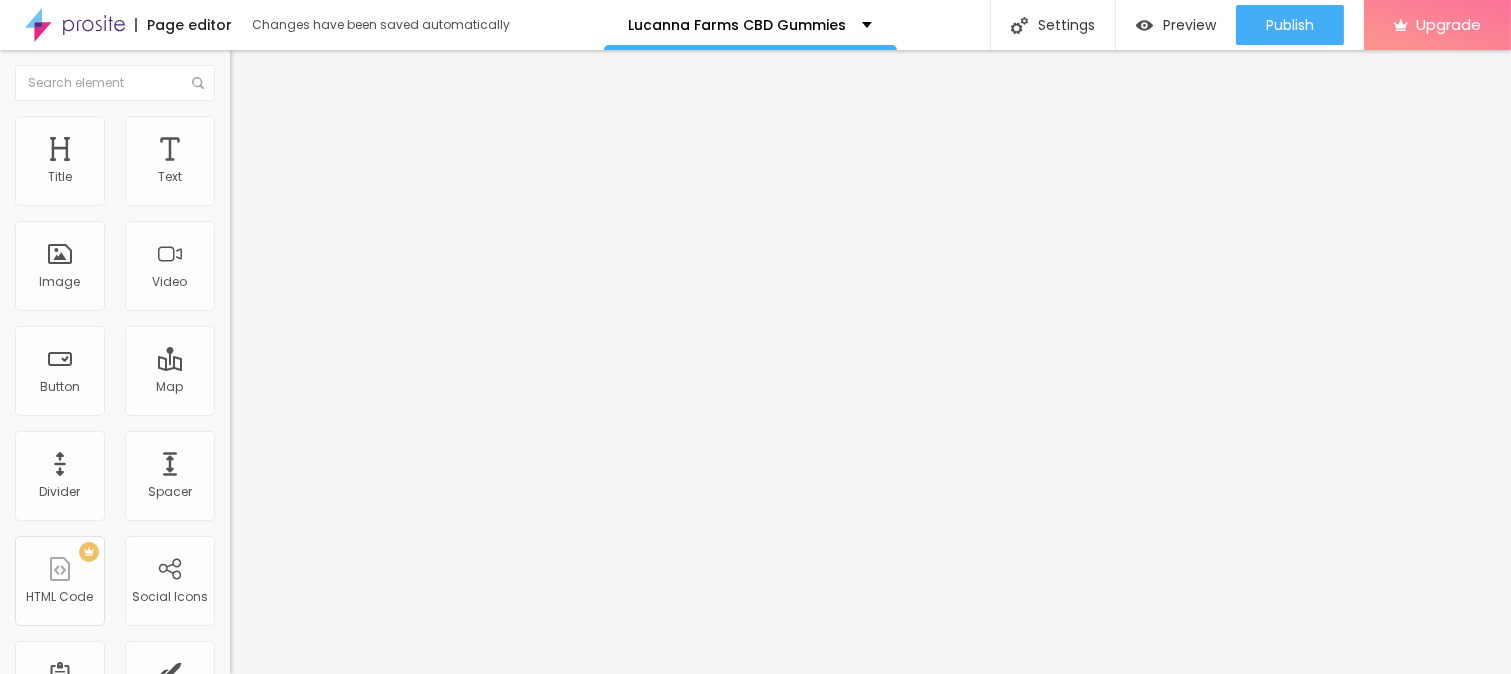 type on "50" 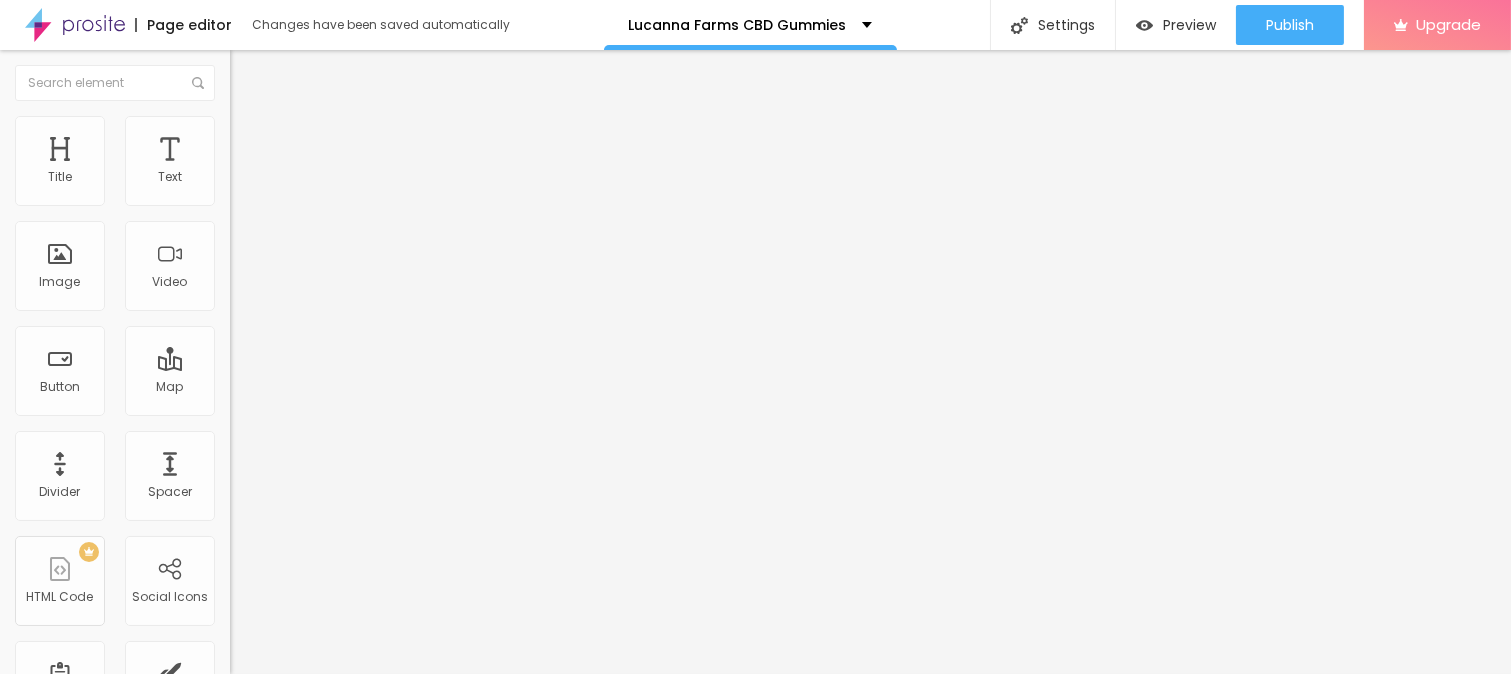 type on "50" 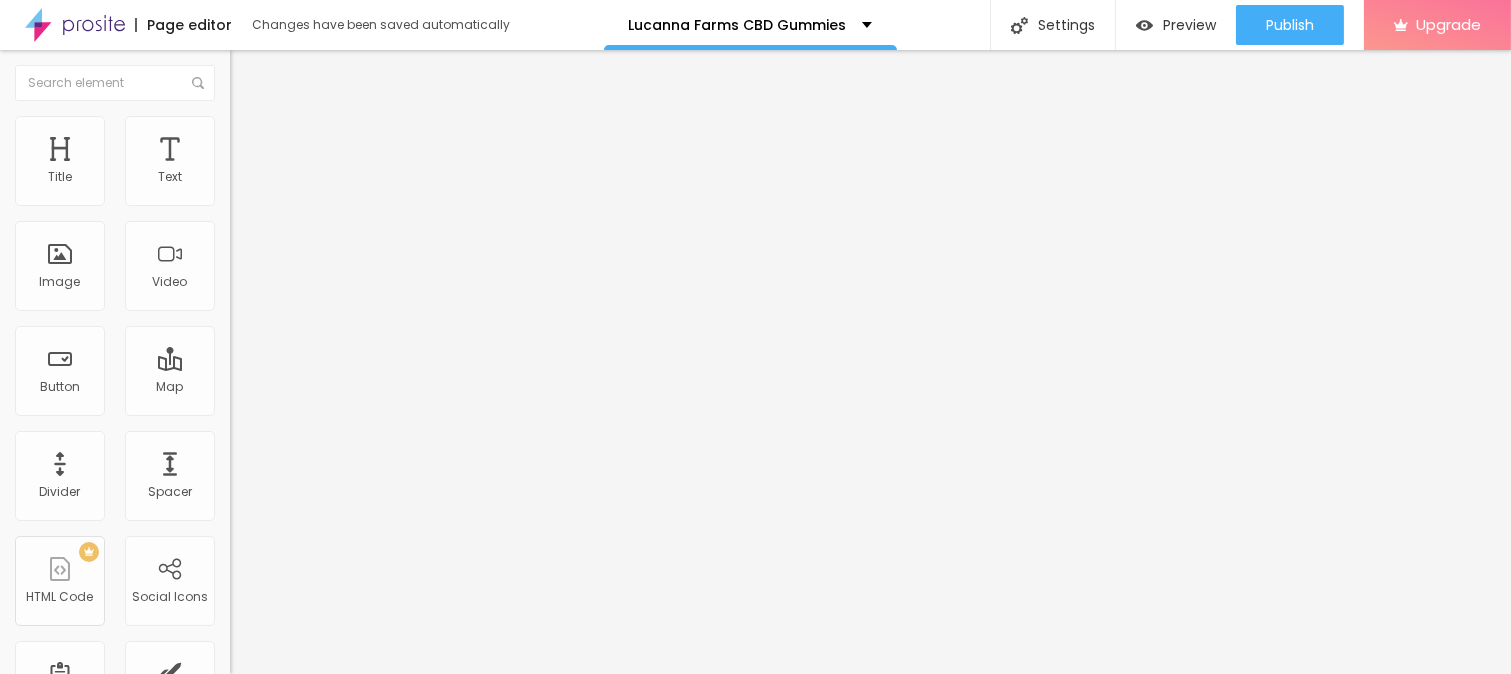 drag, startPoint x: 78, startPoint y: 532, endPoint x: 0, endPoint y: 532, distance: 78 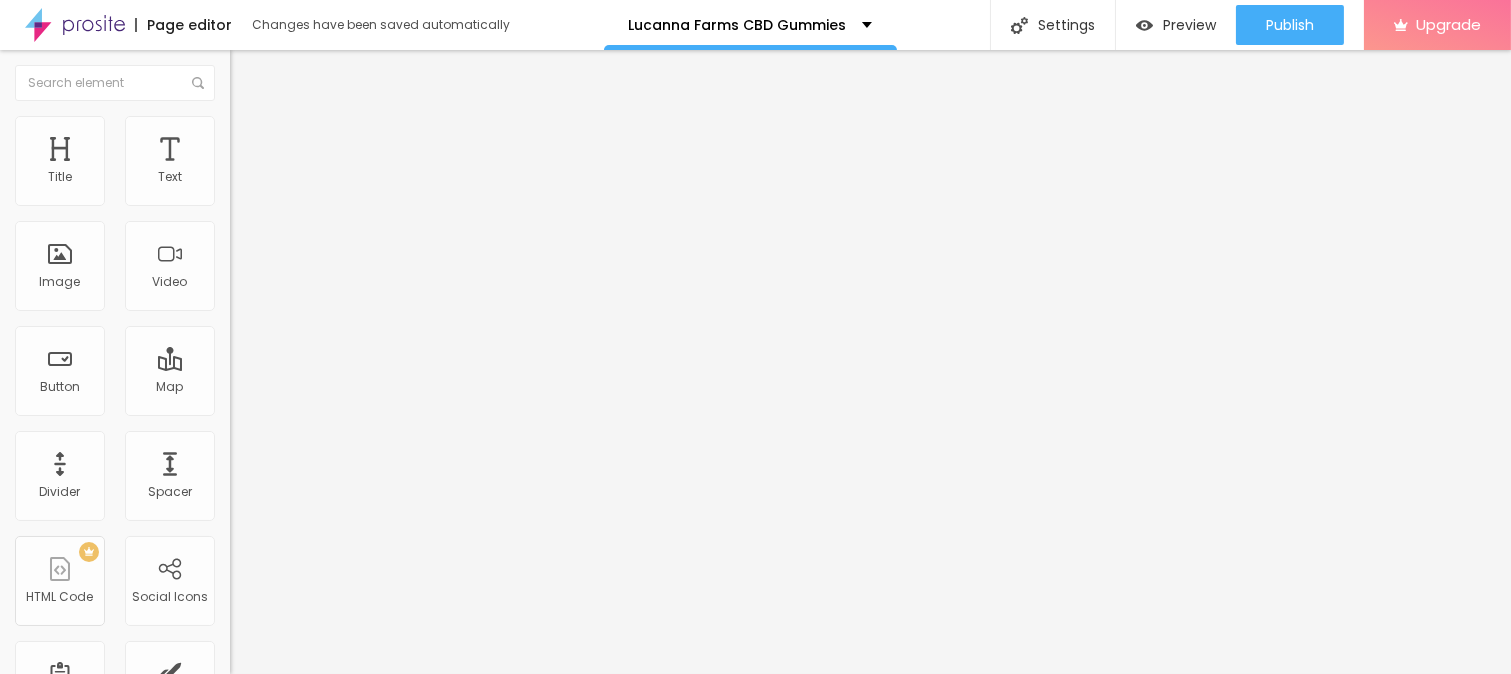 click on "Default" at bounding box center (251, 306) 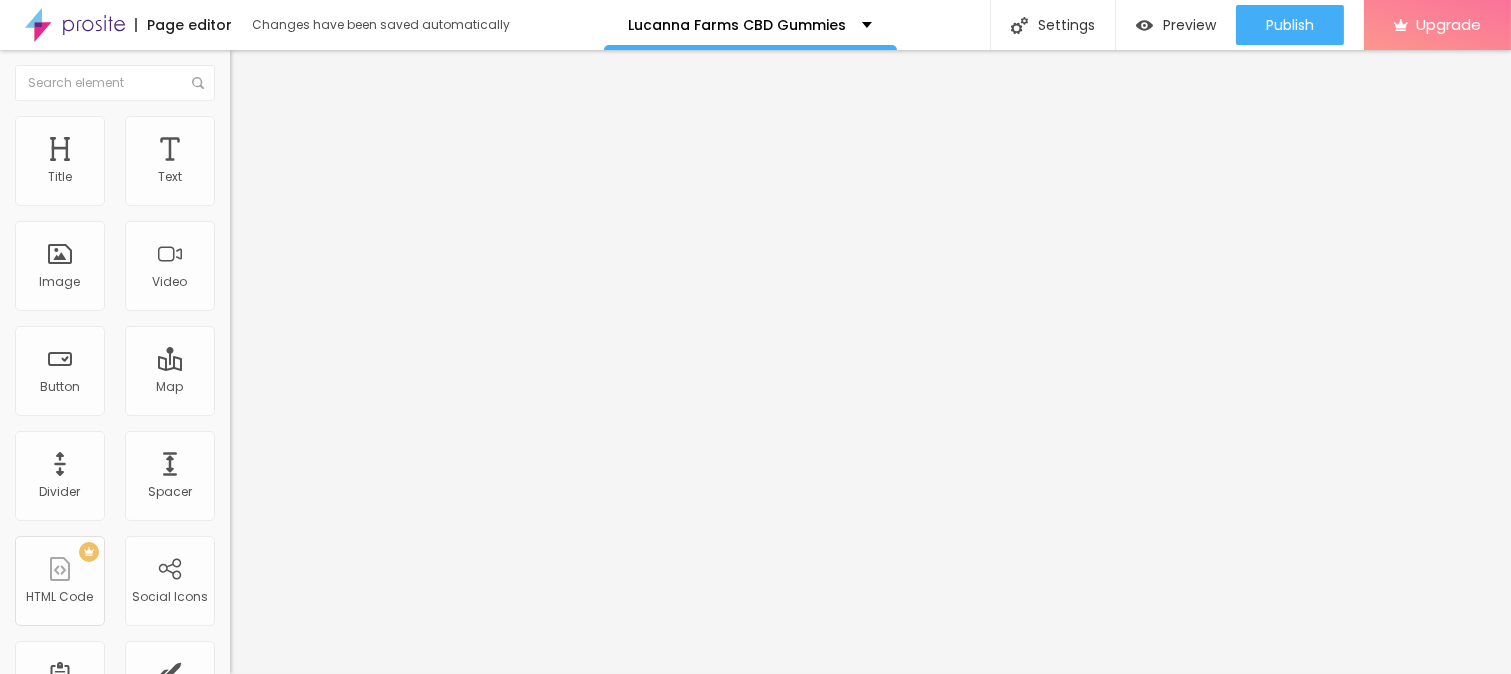 paste on "🛒" 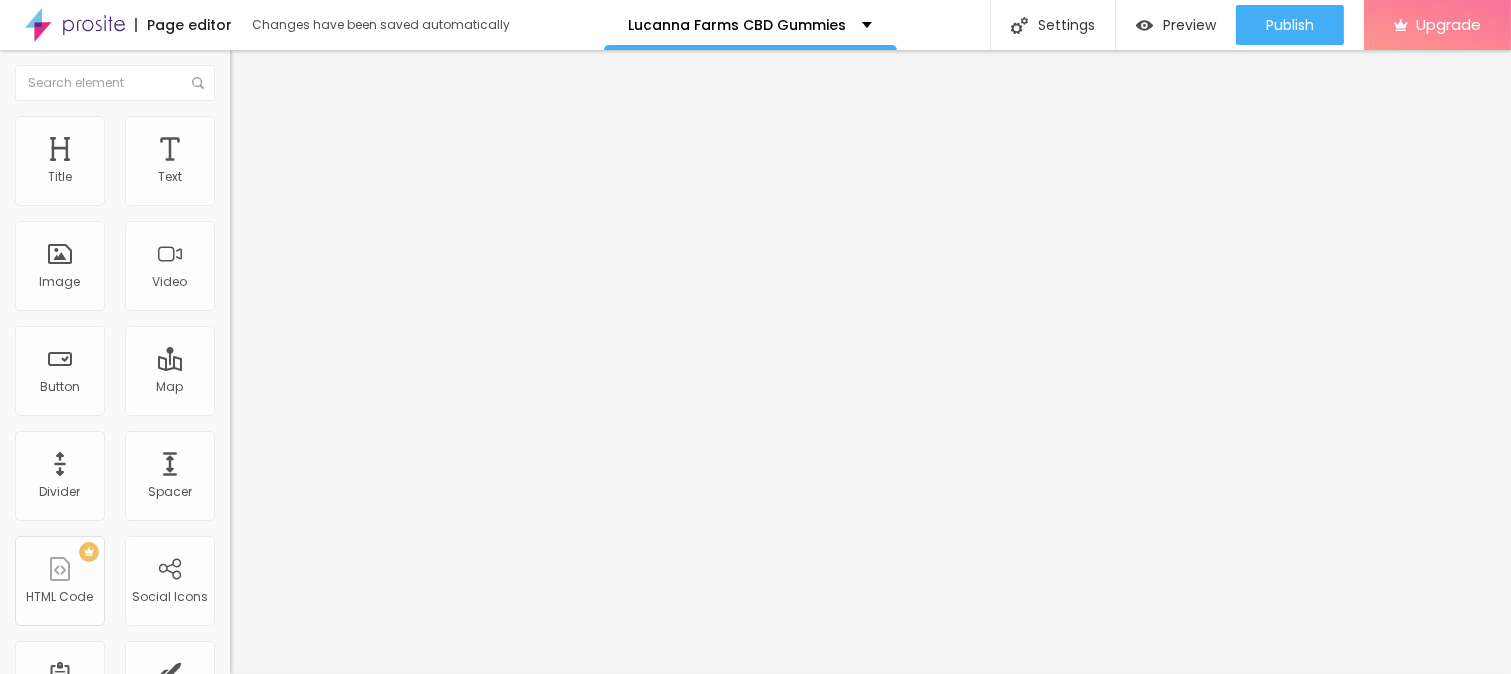 click on "🛒" at bounding box center [350, 178] 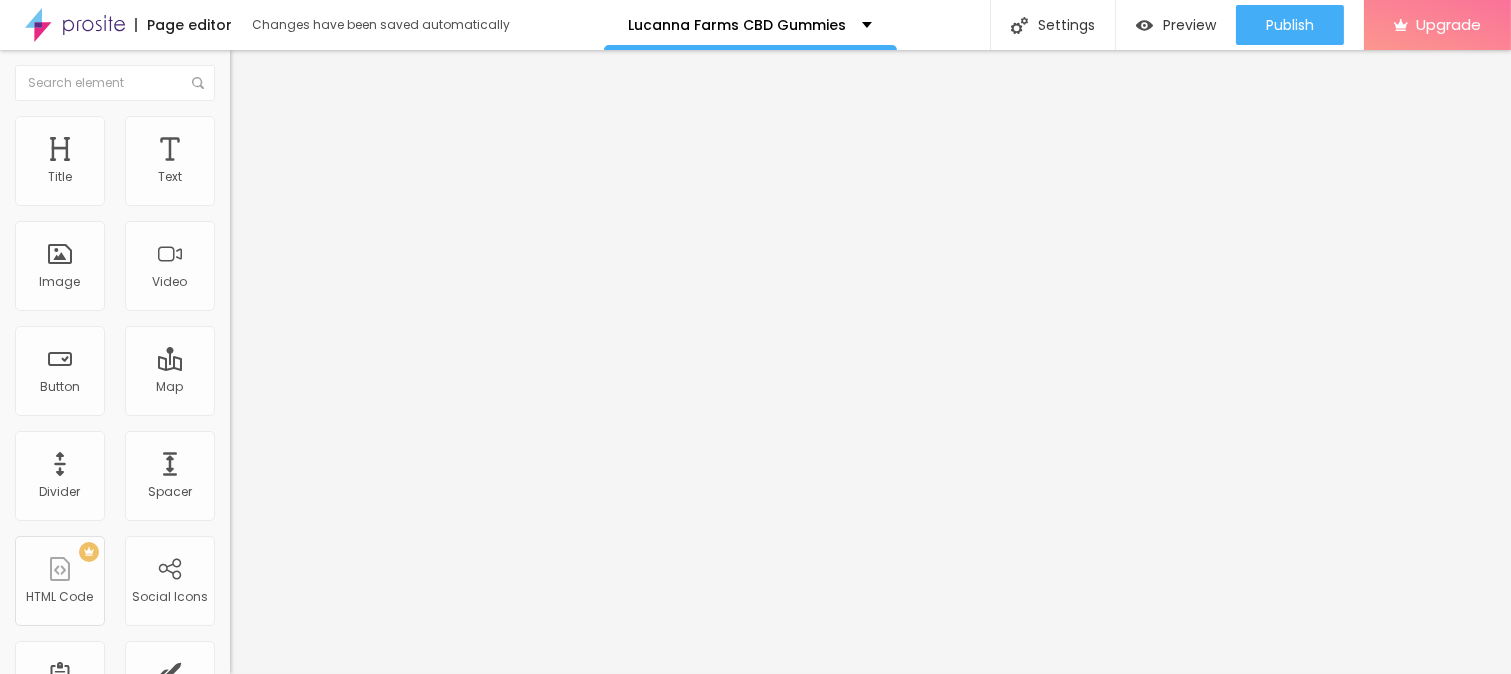 click at bounding box center [244, 285] 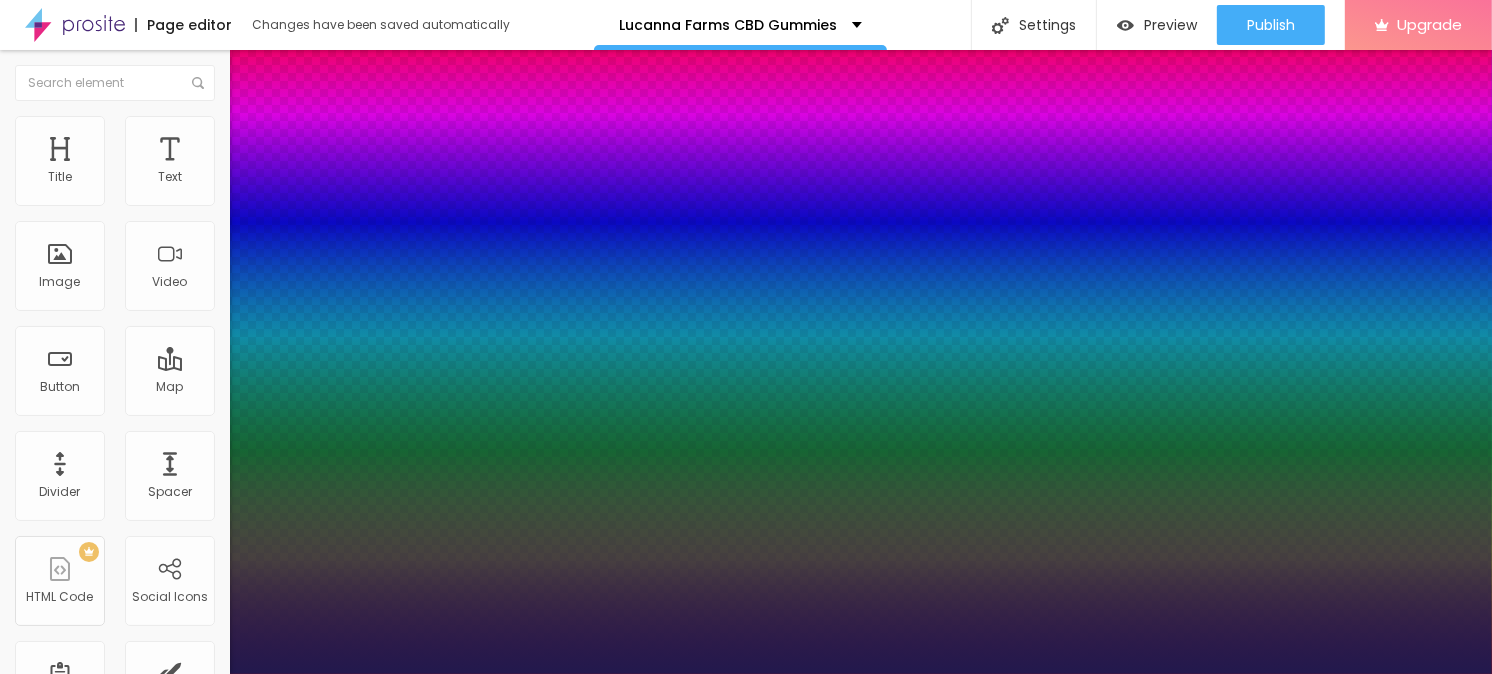 type on "1" 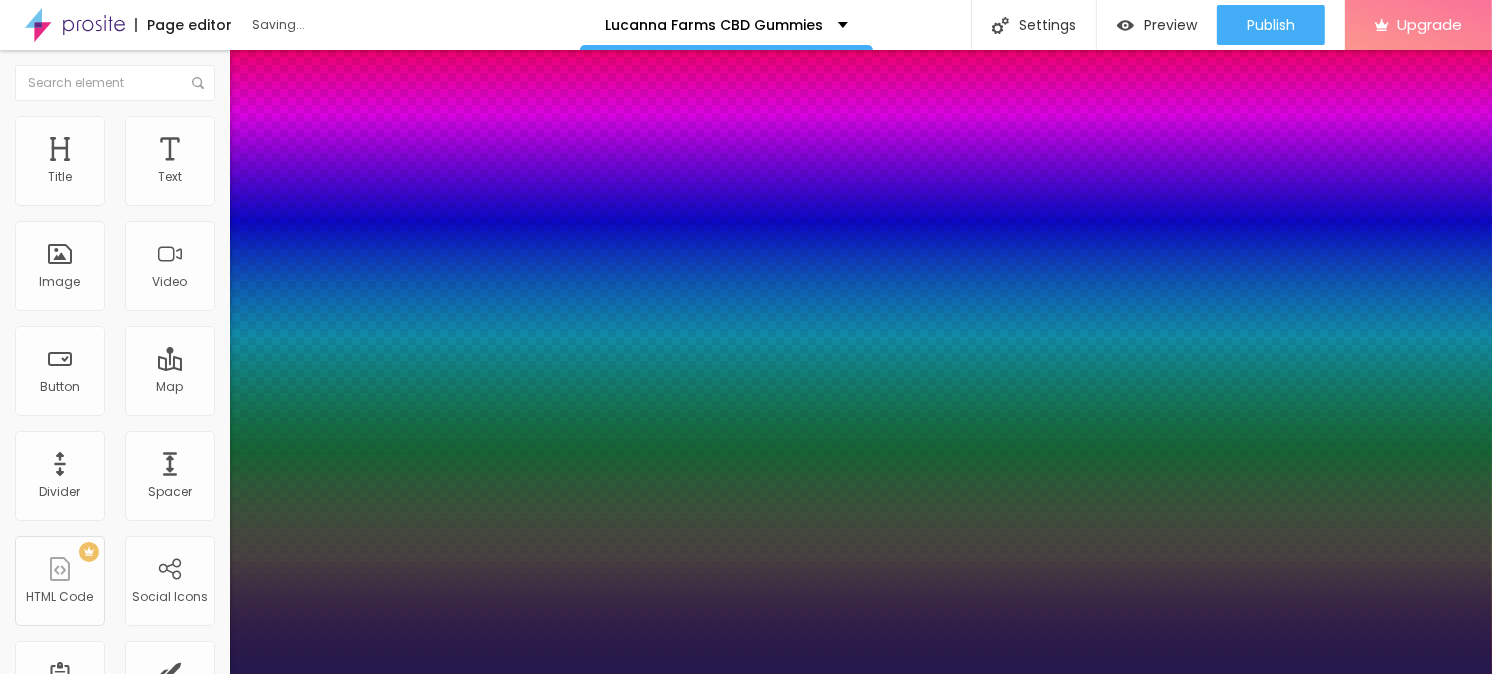 type on "43" 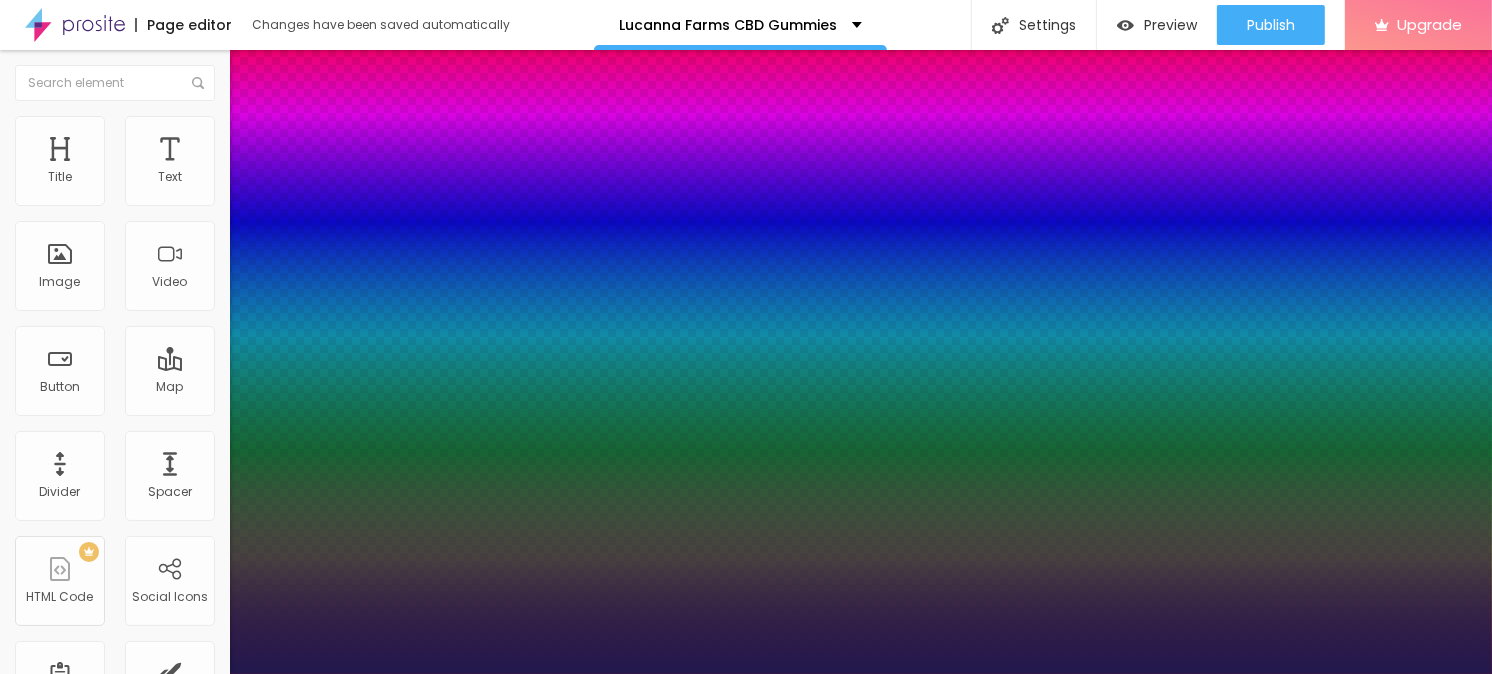 type on "51" 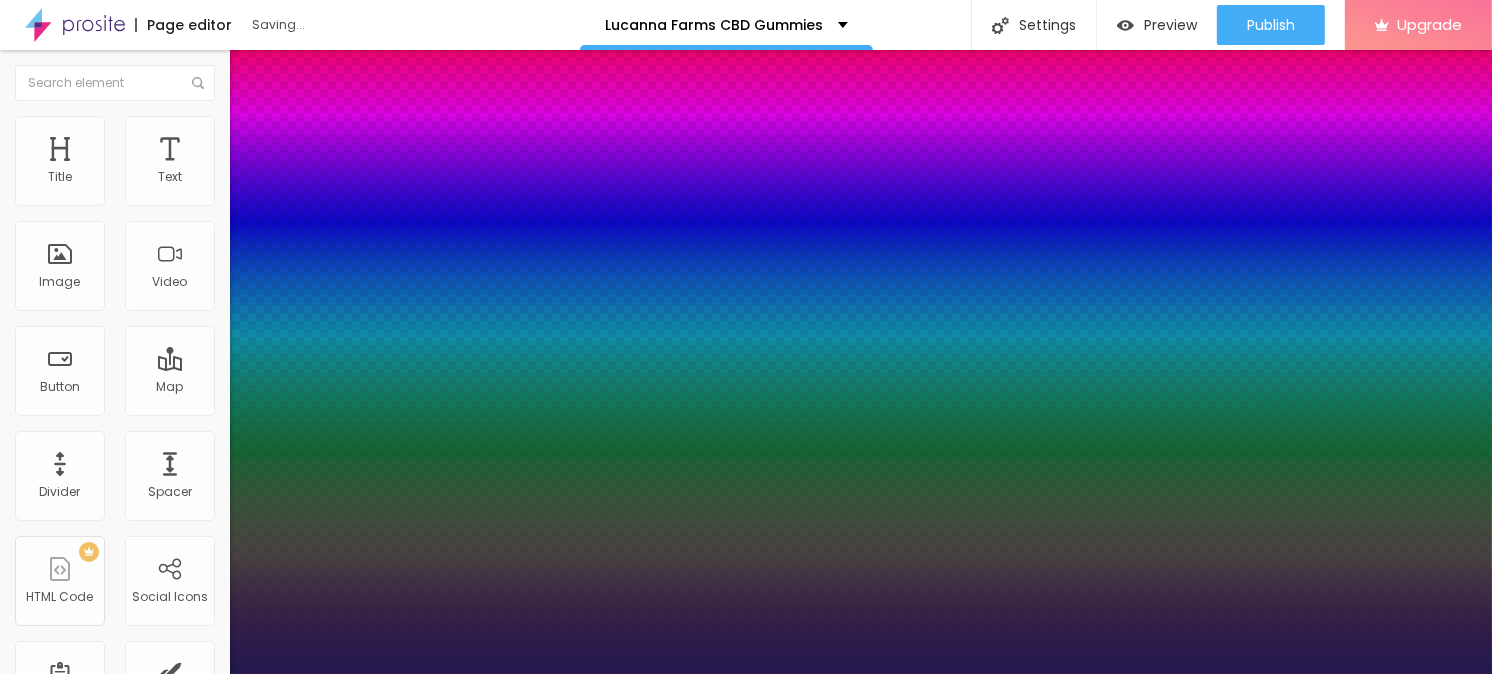 drag, startPoint x: 273, startPoint y: 564, endPoint x: 321, endPoint y: 558, distance: 48.373547 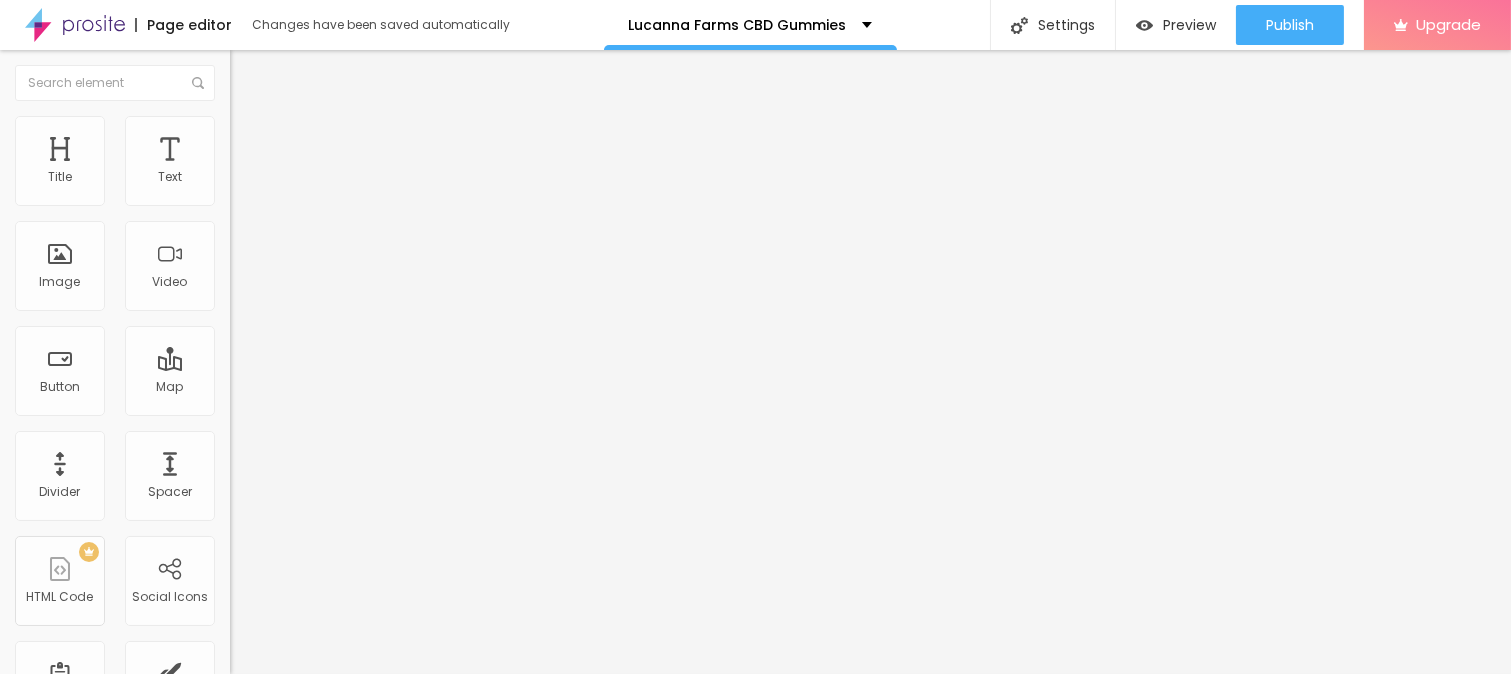 click at bounding box center (244, 181) 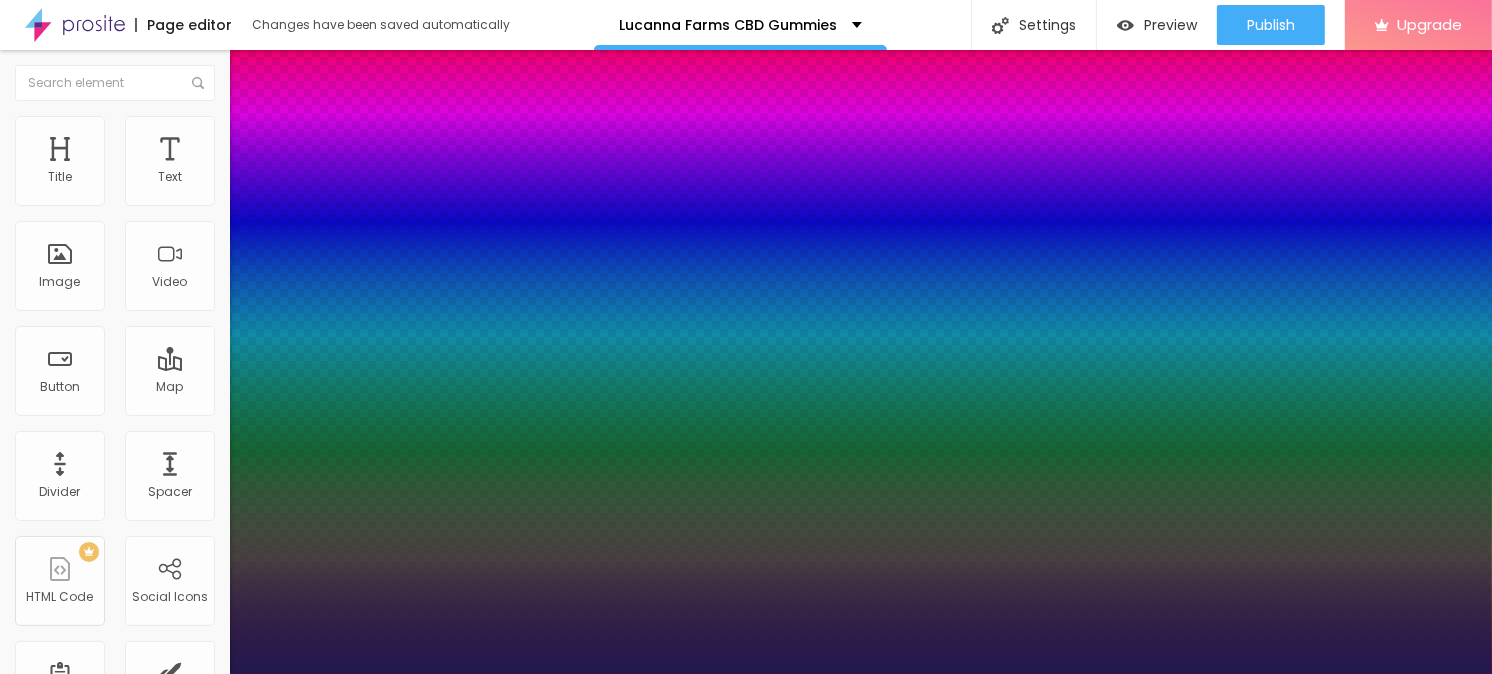 type on "1" 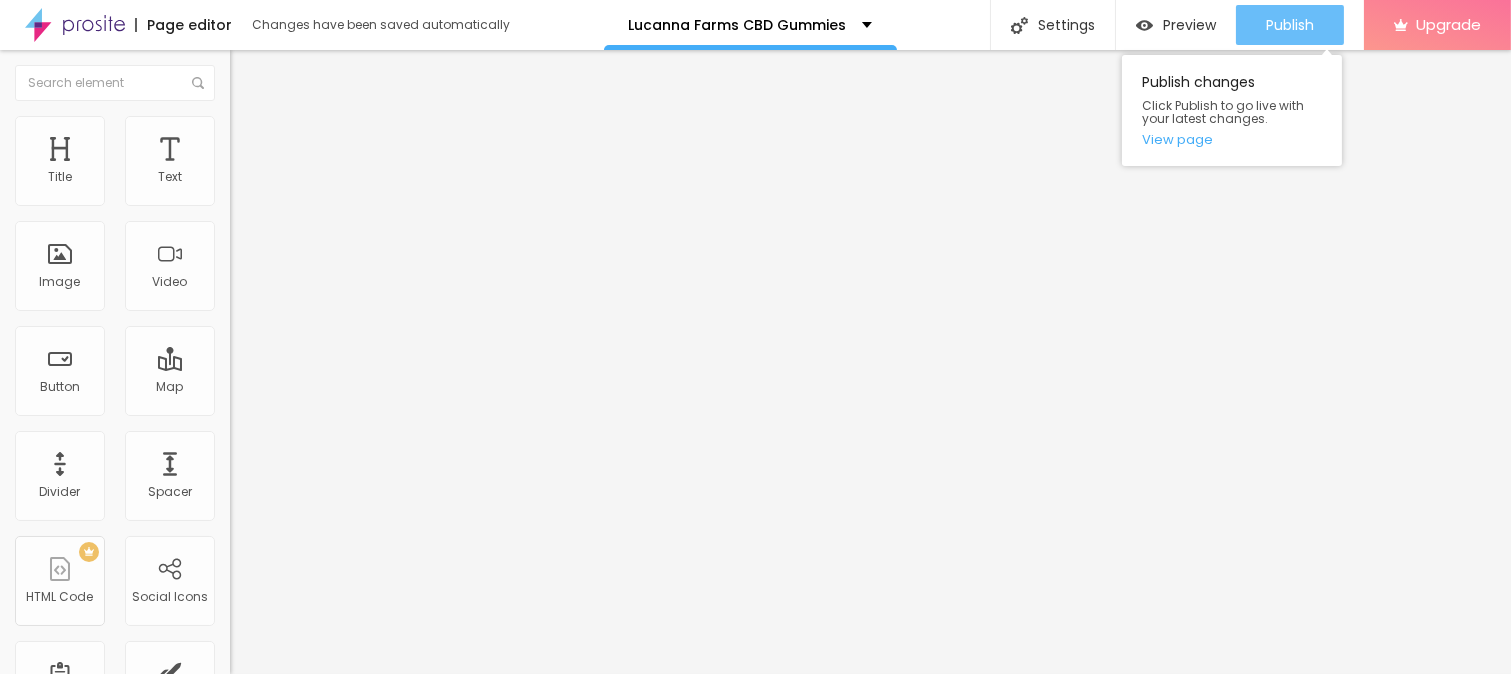 drag, startPoint x: 1316, startPoint y: 3, endPoint x: 1303, endPoint y: 10, distance: 14.764823 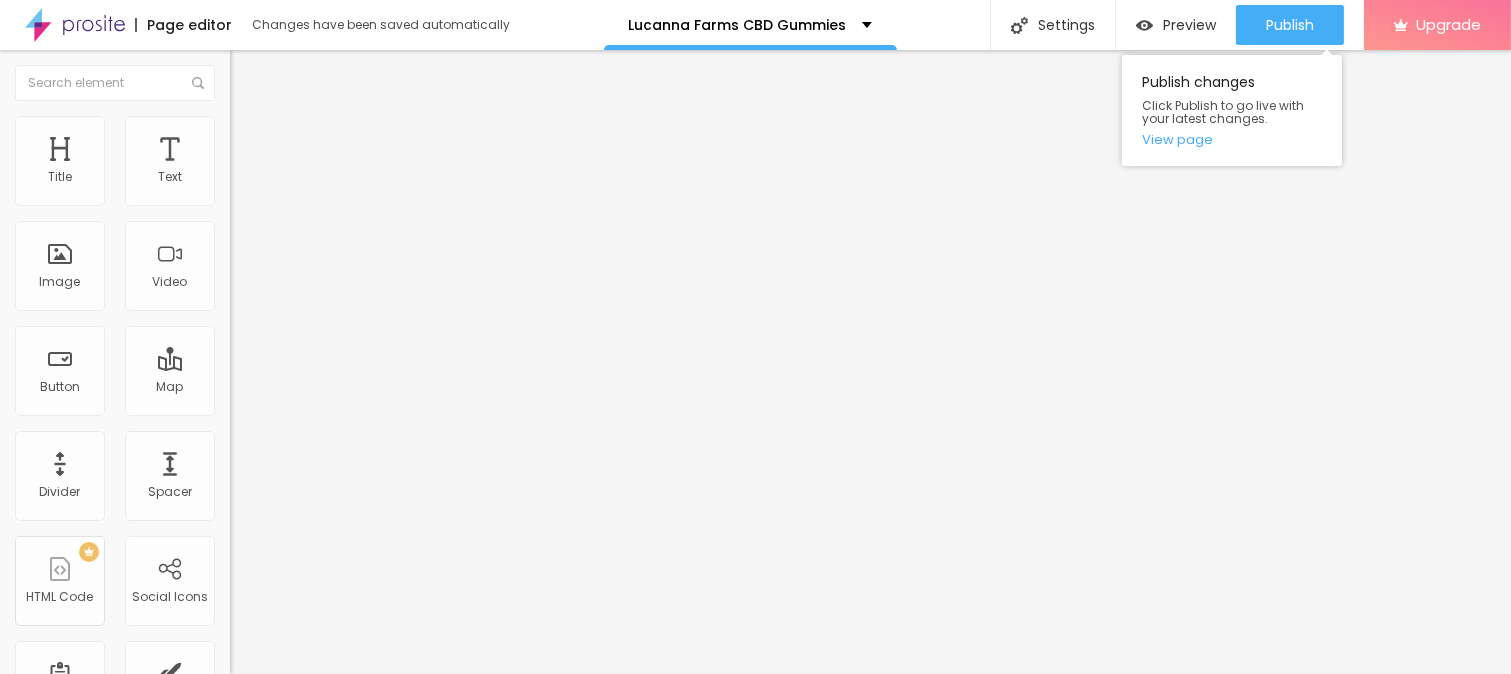 click on "Publish changes Click Publish to go live with your latest changes. View page" at bounding box center [1232, 110] 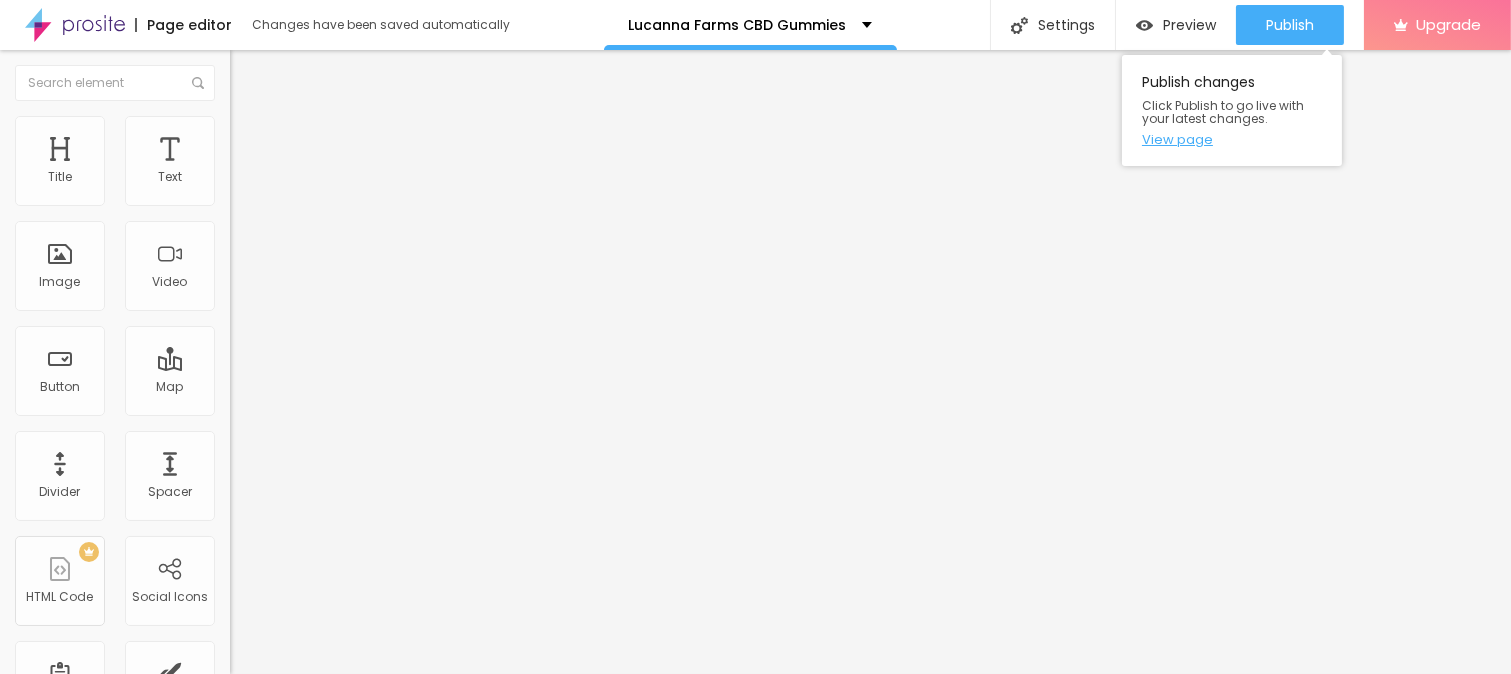 click on "View page" at bounding box center [1232, 139] 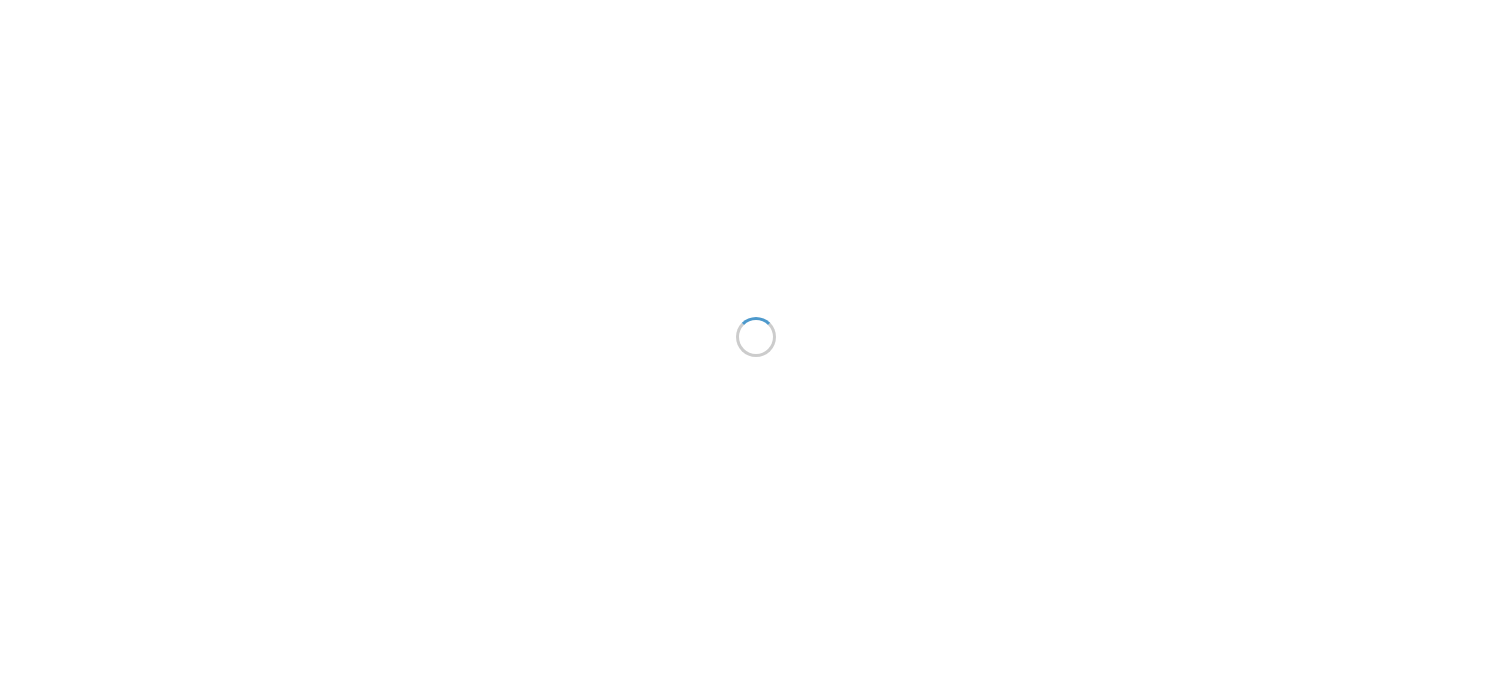 scroll, scrollTop: 0, scrollLeft: 0, axis: both 